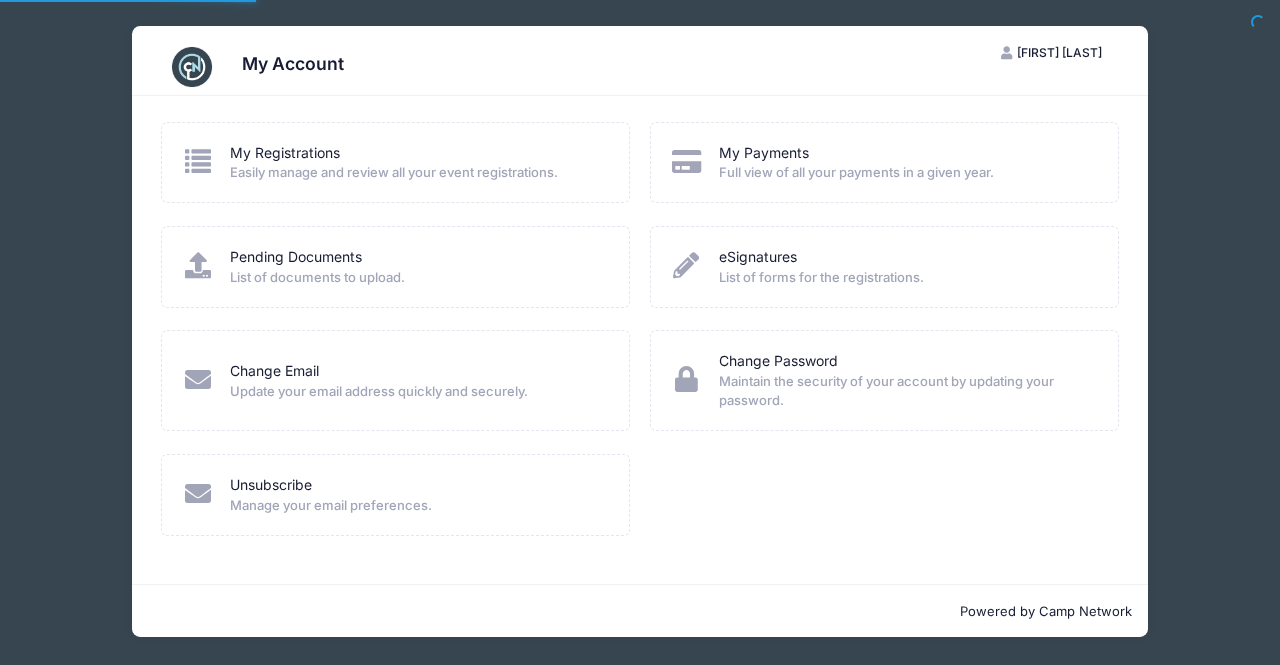 scroll, scrollTop: 0, scrollLeft: 0, axis: both 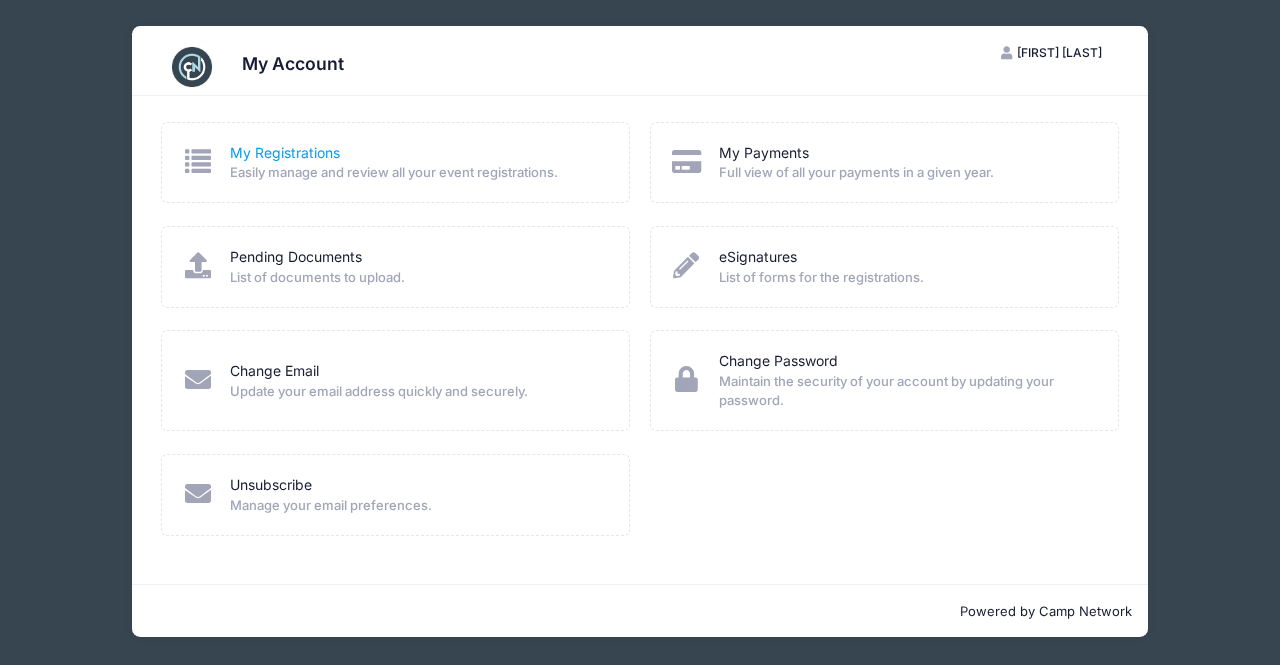 click on "My Registrations" at bounding box center (285, 153) 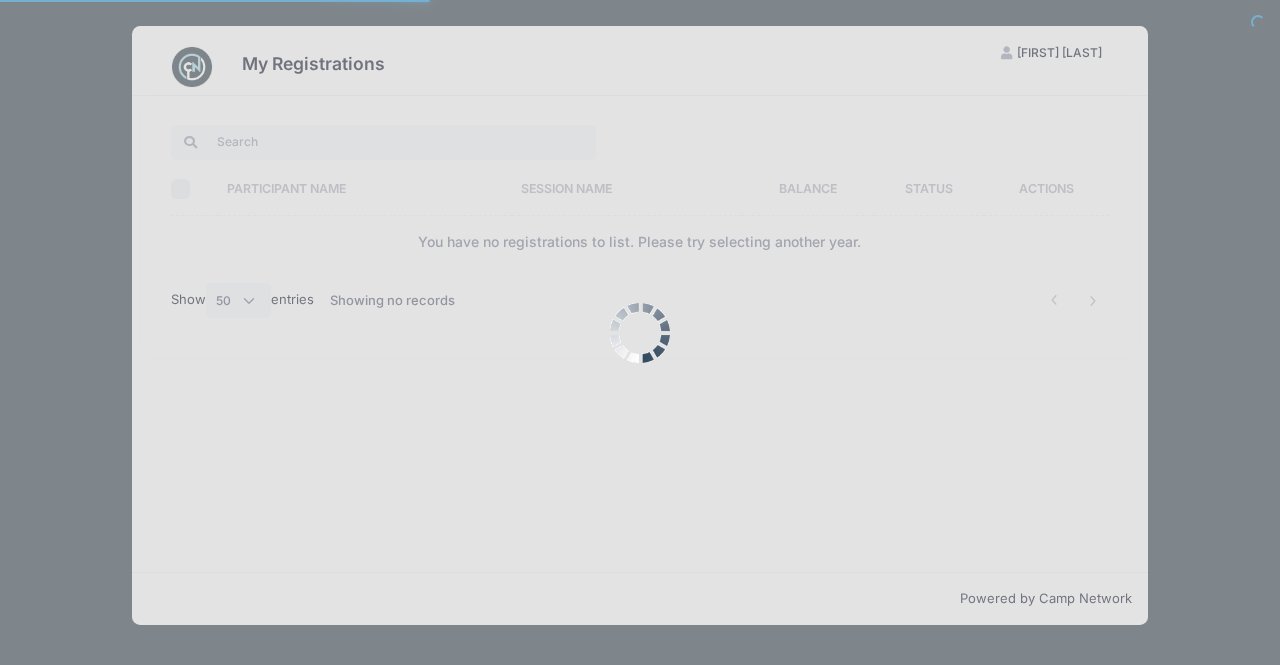 select on "50" 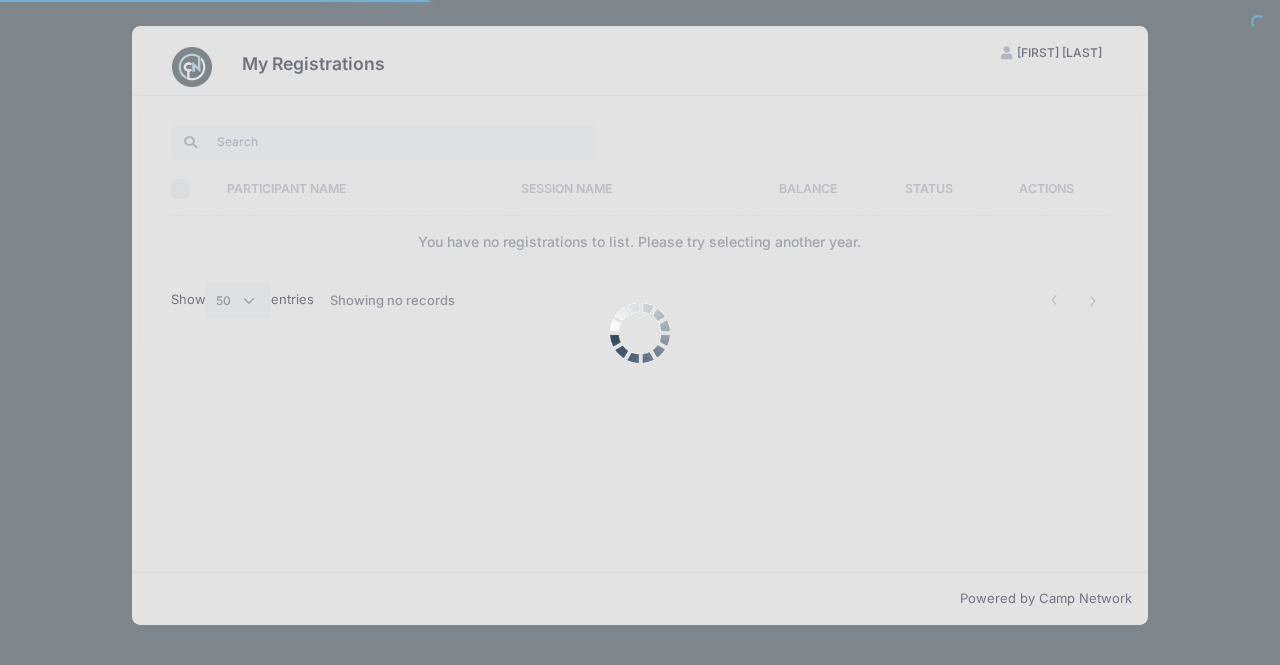 scroll, scrollTop: 0, scrollLeft: 0, axis: both 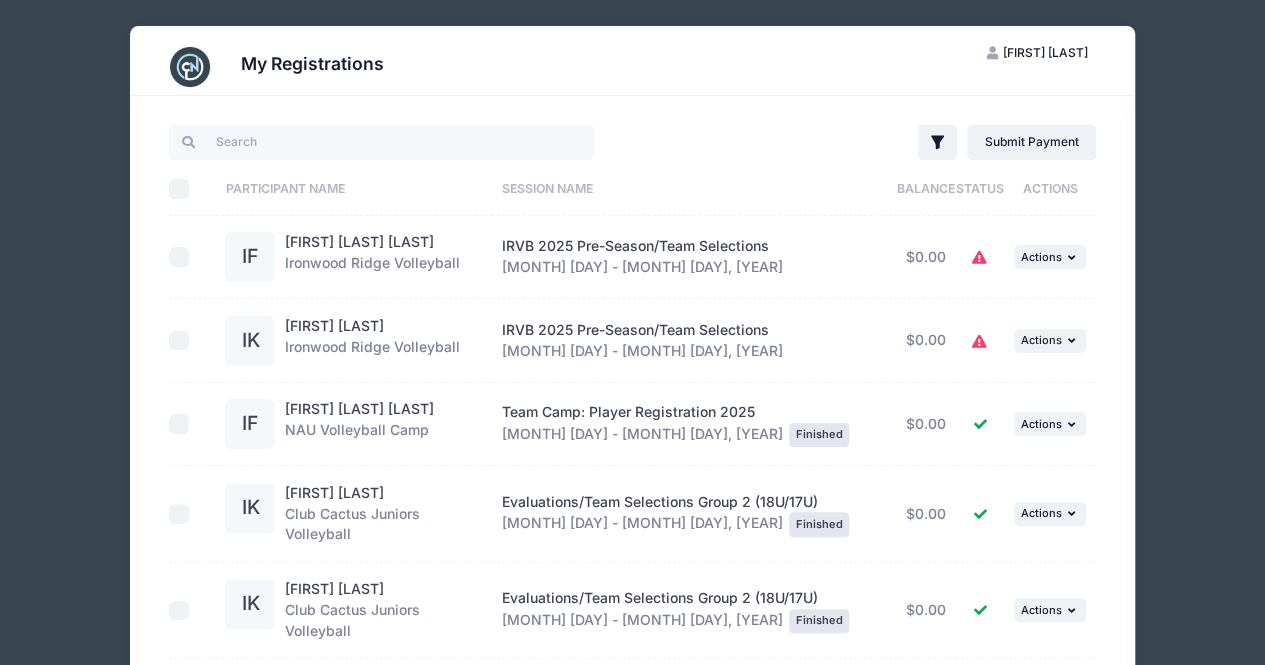 click on "... Actions      View Registration
View Attachments" at bounding box center [1050, 258] 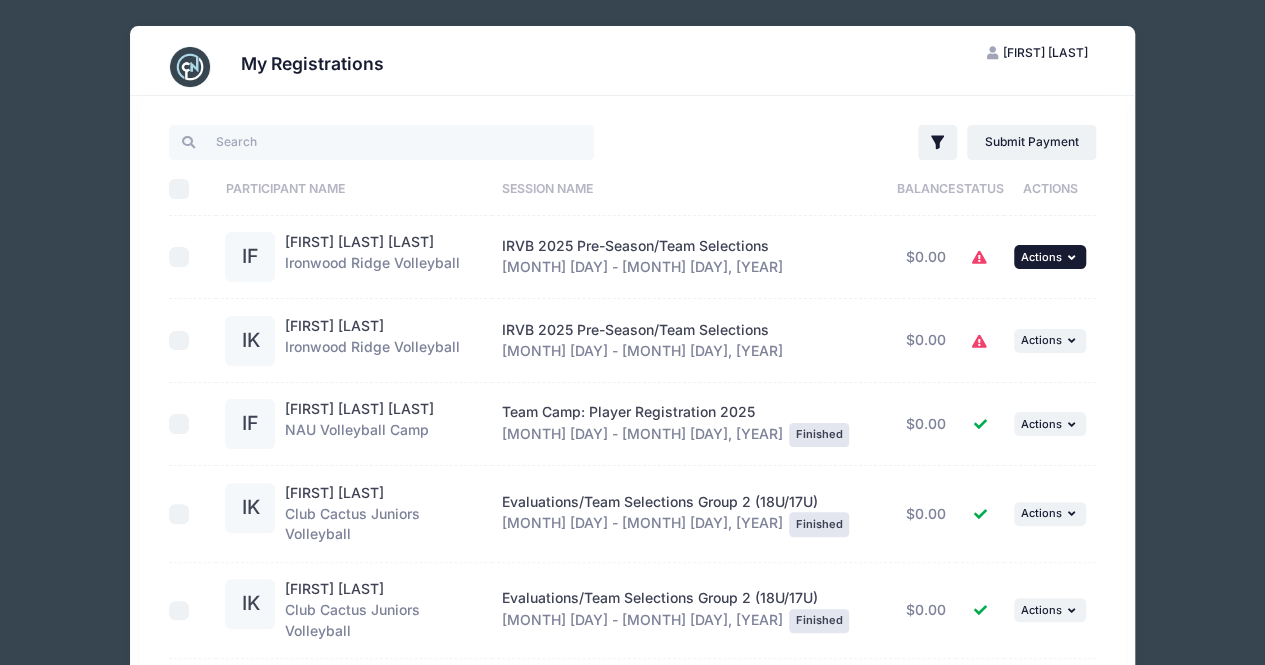 click on "Actions" at bounding box center (1040, 257) 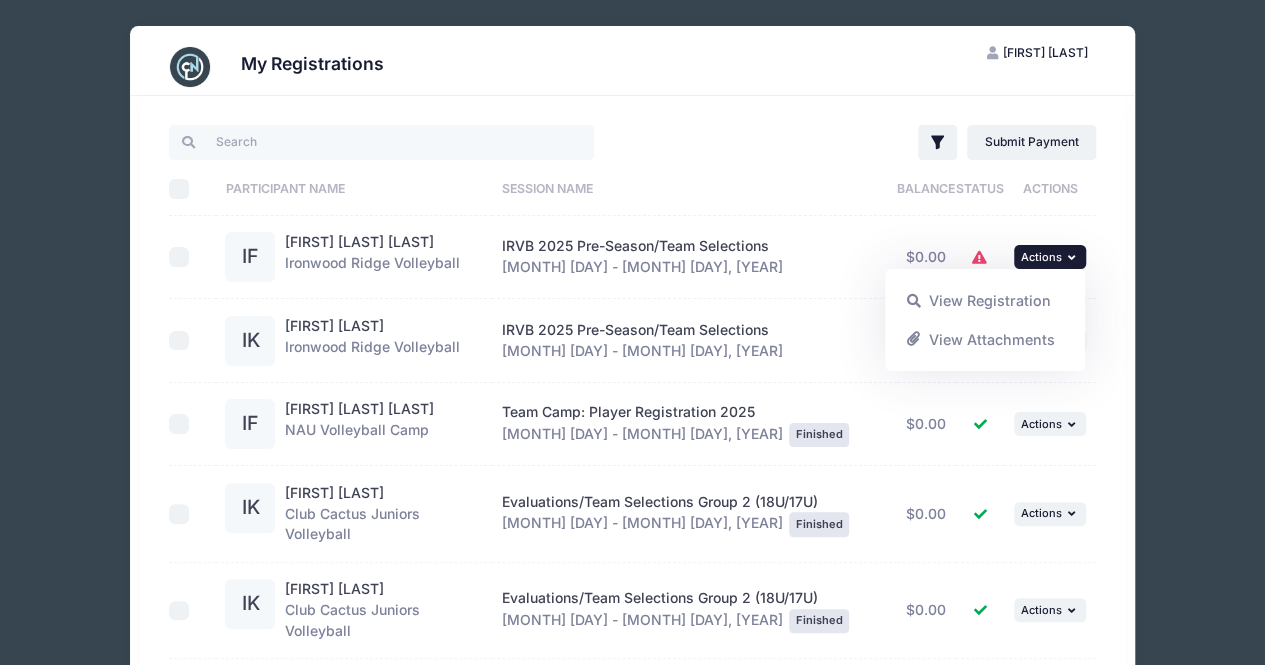 click on "Actions" at bounding box center (1040, 257) 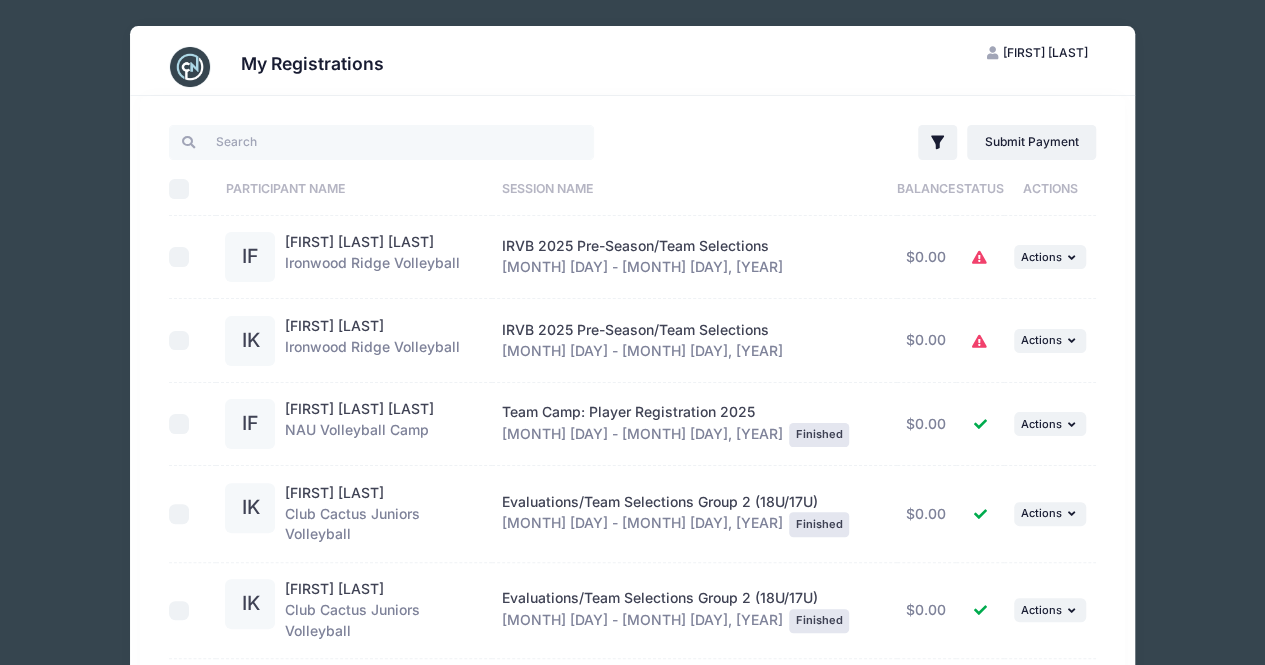 click on "IRVB 2025 Pre-Season/Team Selections    Aug 7 - Aug 12, 2025" at bounding box center (694, 258) 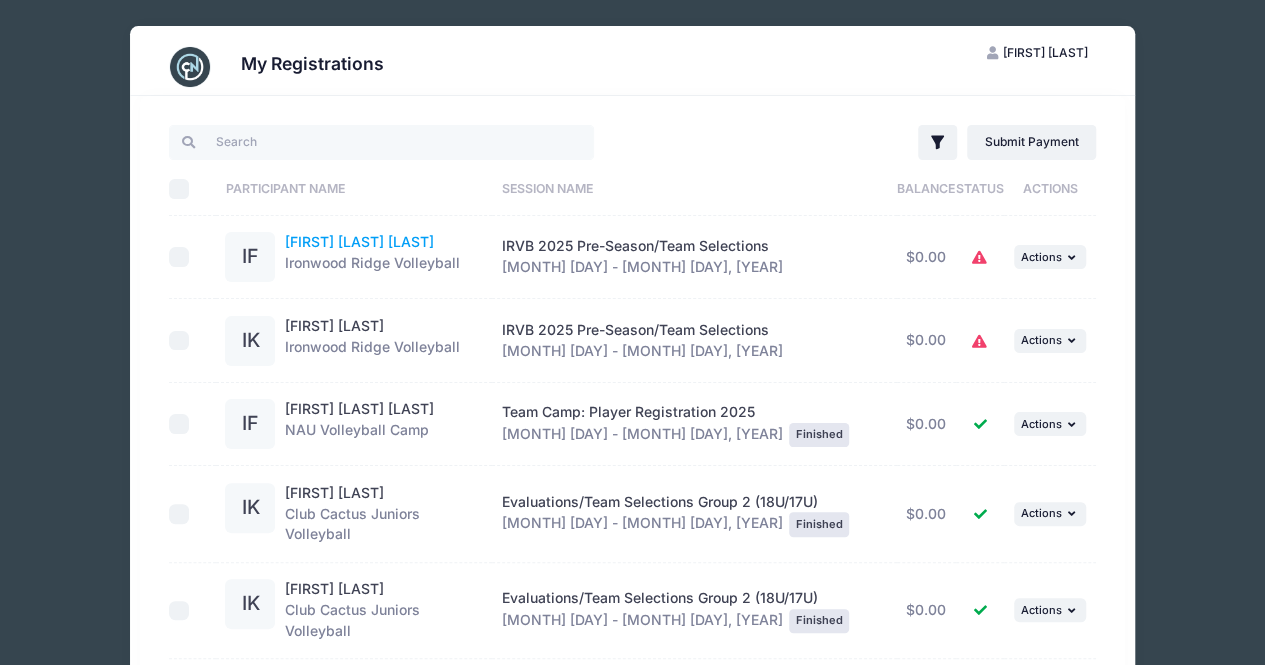 click on "[FIRST] [LAST] [LAST]" at bounding box center (359, 241) 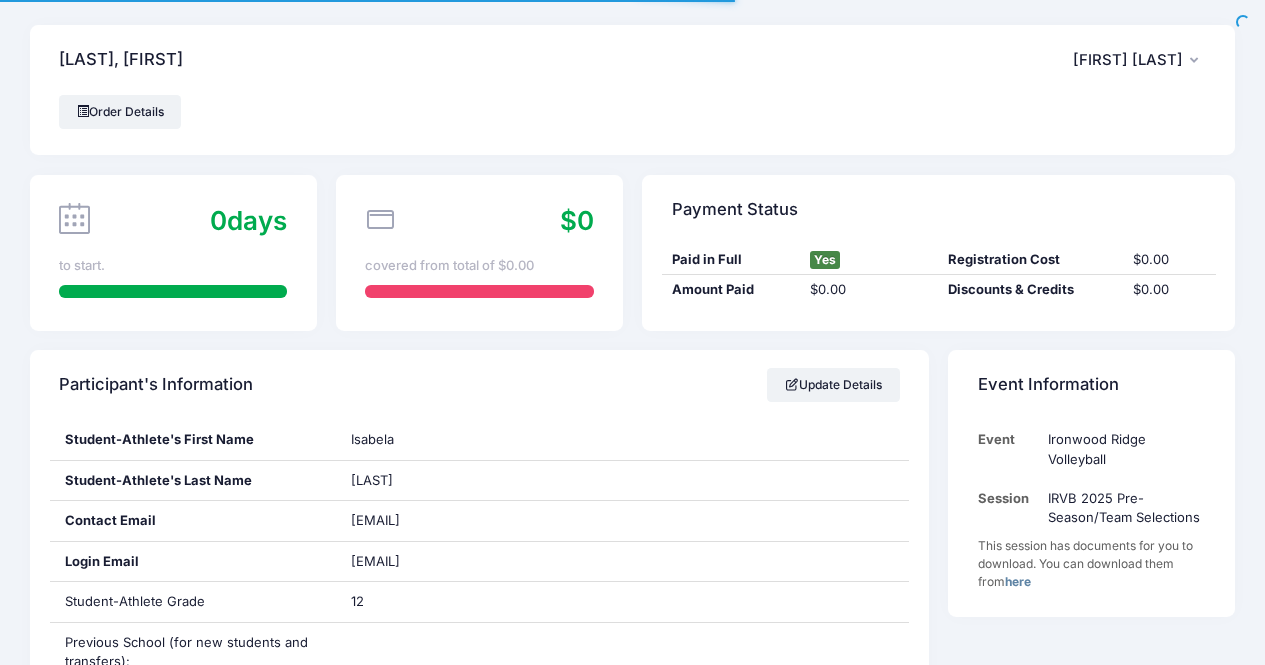scroll, scrollTop: 0, scrollLeft: 0, axis: both 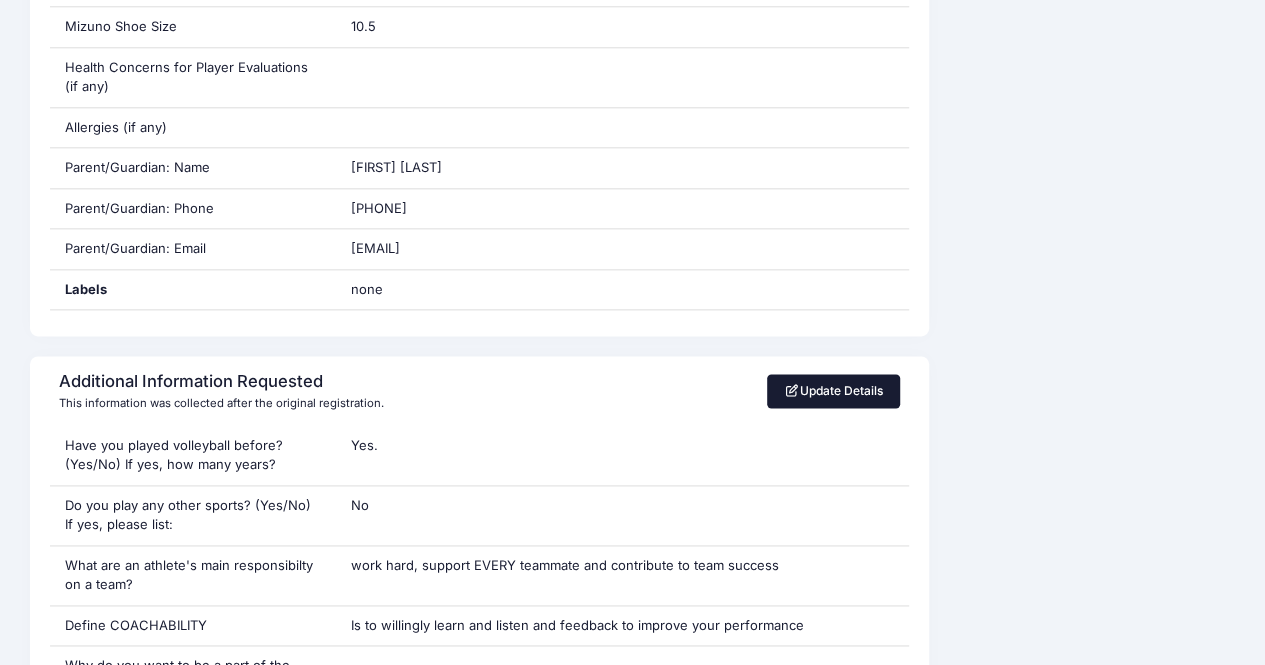 click on "Update Details" at bounding box center (833, 391) 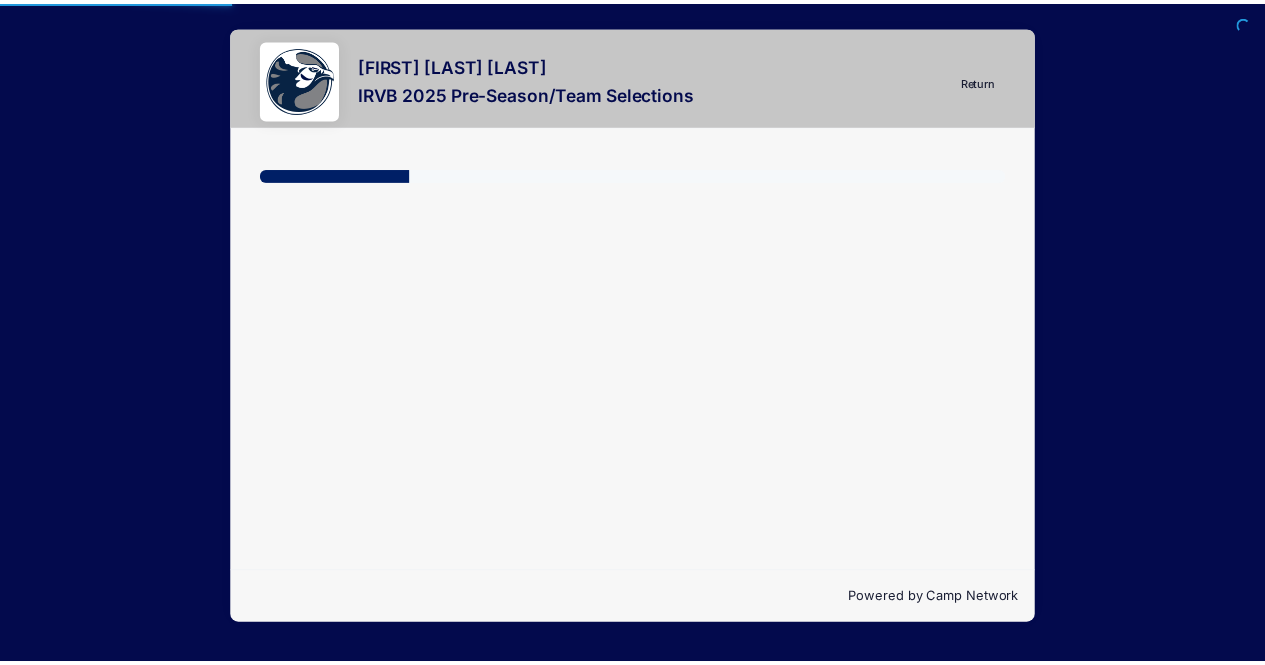 scroll, scrollTop: 0, scrollLeft: 0, axis: both 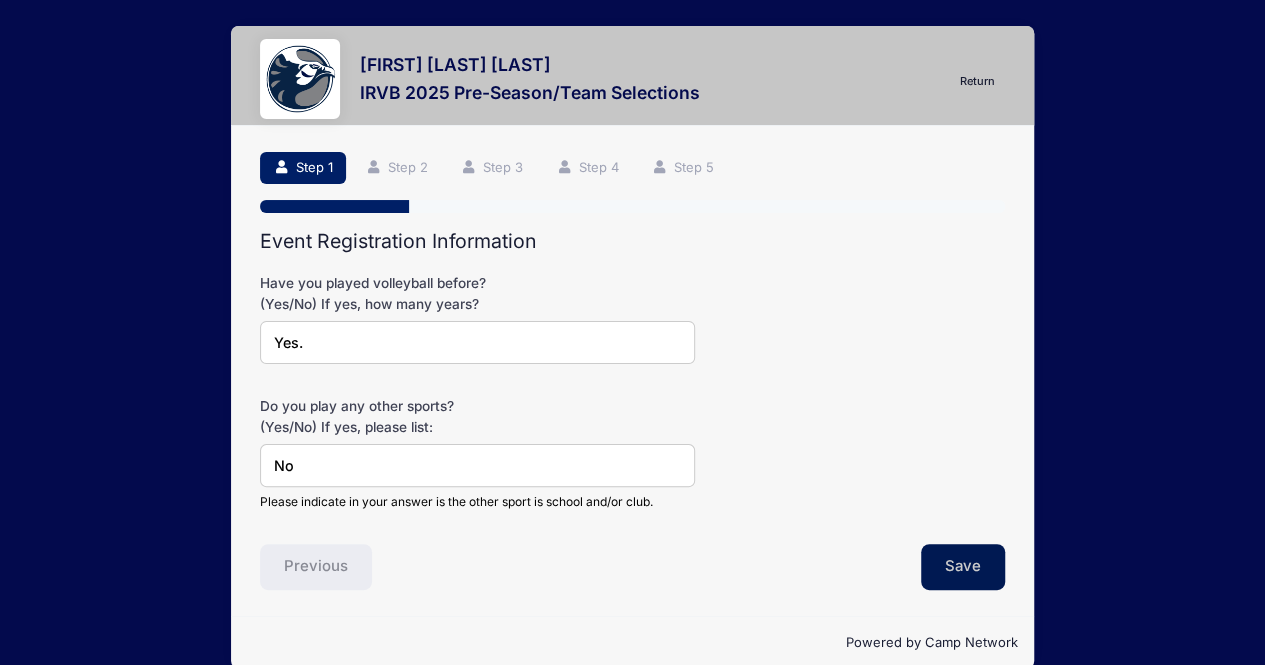 click on "Save" at bounding box center [963, 567] 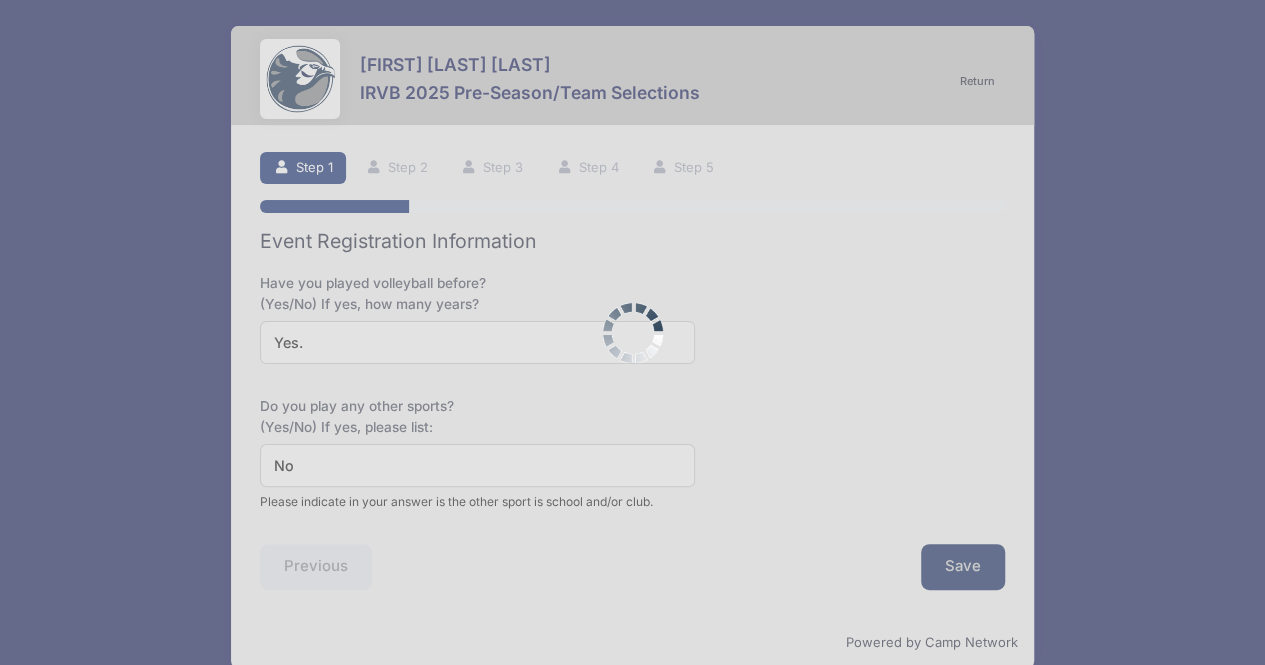 scroll, scrollTop: 0, scrollLeft: 0, axis: both 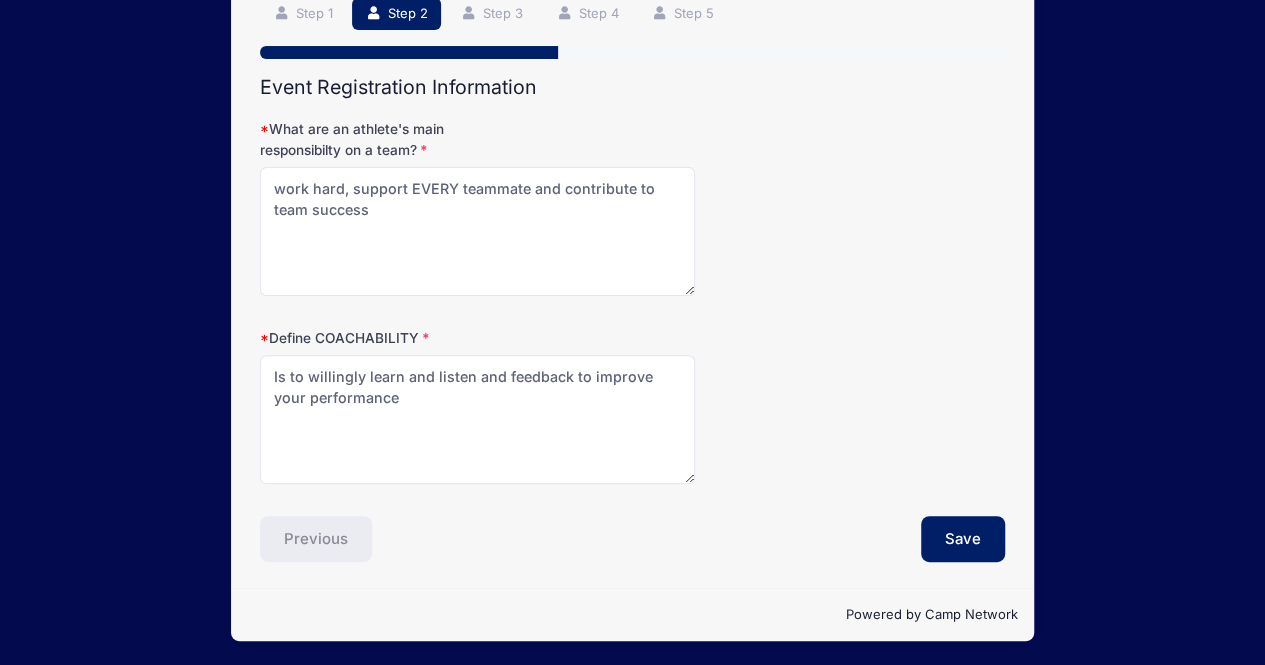 click on "Step  2 /7
Return
Step 1
Step 2
Step 3
Step 4
Step 5
Event Registration Information
Have you played volleyball before? (Yes/No)  If yes, how many years?
Yes.
Do you play any other sports? (Yes/No) If yes, please list:
No" at bounding box center [632, 280] 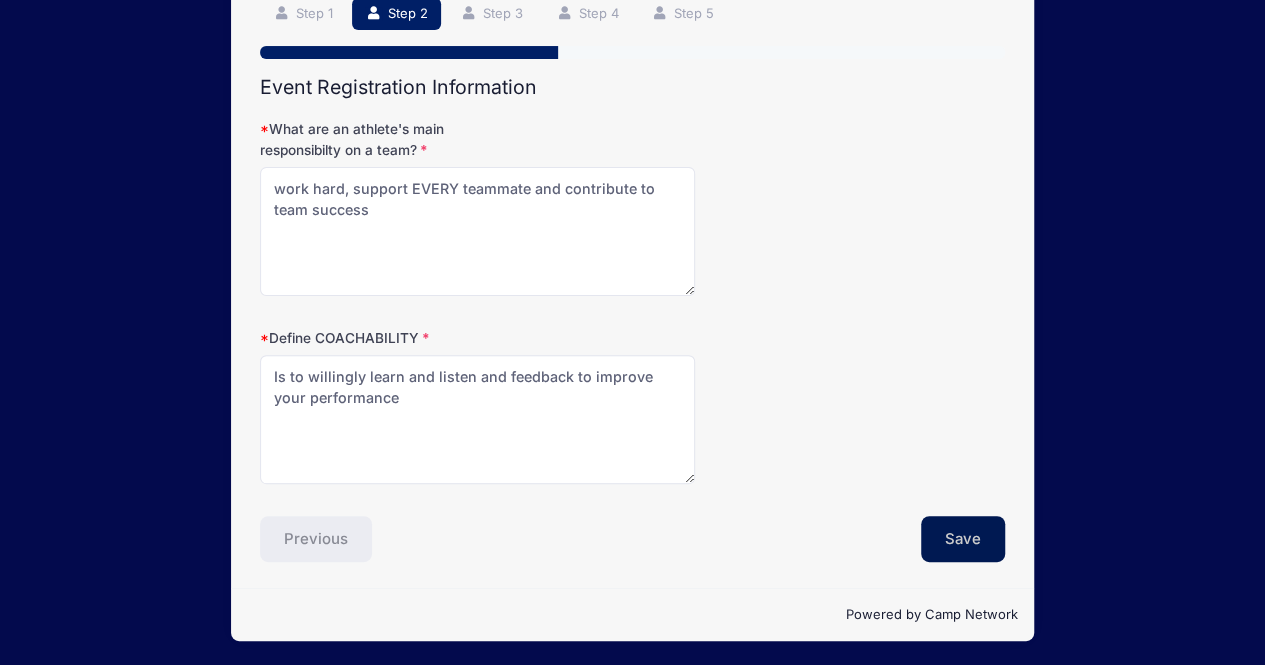 click on "Save" at bounding box center (963, 539) 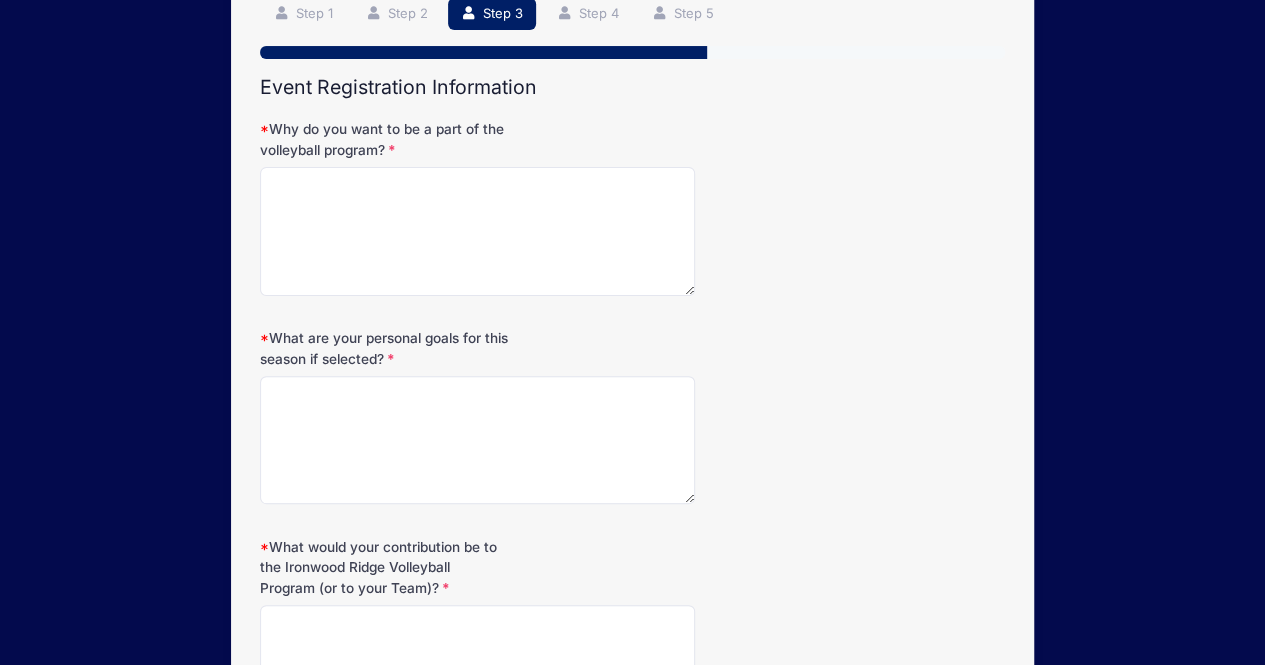 scroll, scrollTop: 56, scrollLeft: 0, axis: vertical 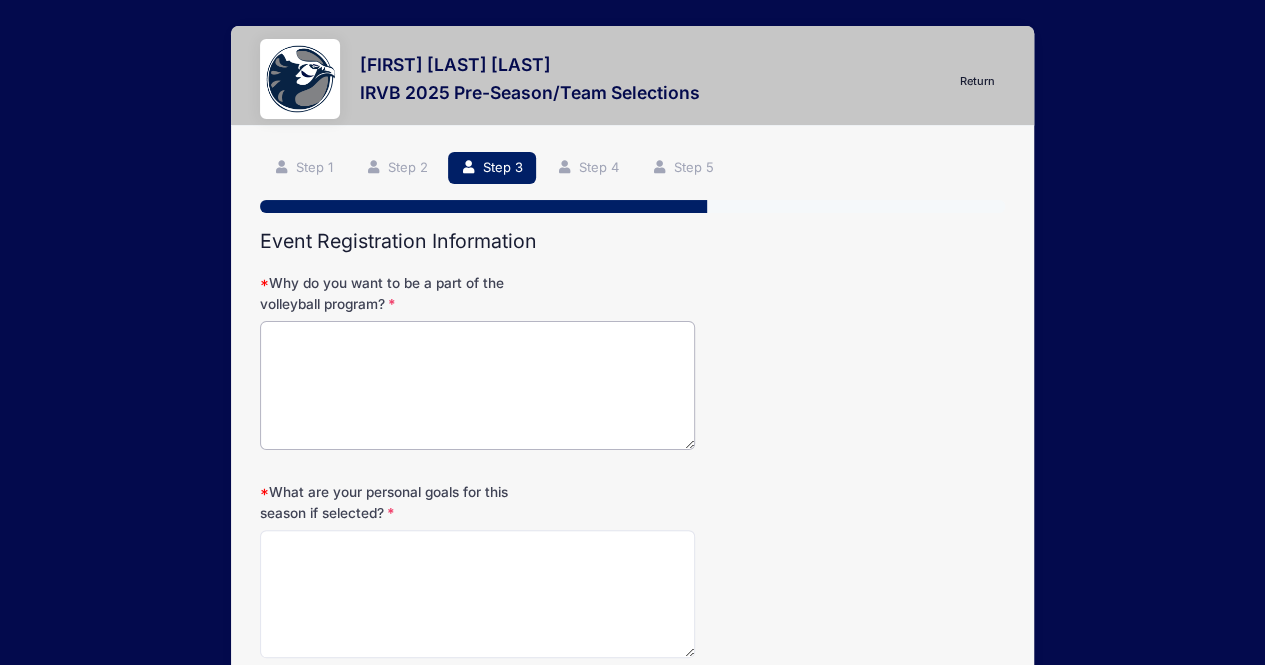 click on "Why do you want to be a part of the volleyball program?" at bounding box center (477, 385) 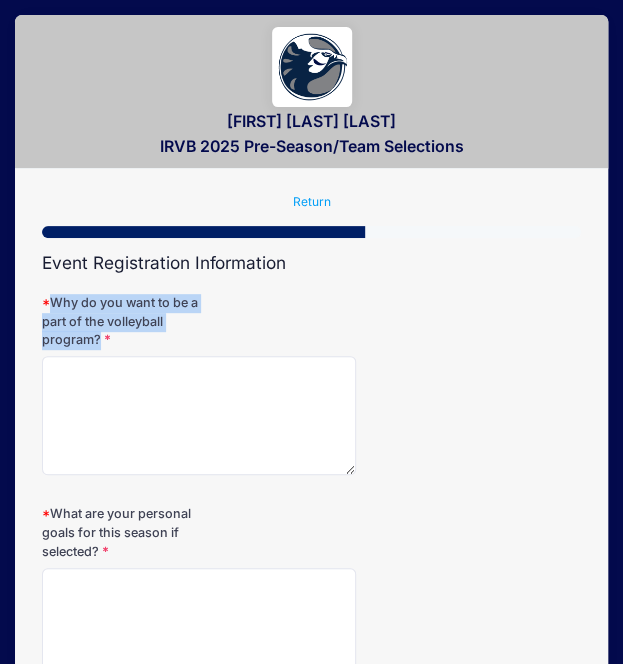 drag, startPoint x: 97, startPoint y: 341, endPoint x: 55, endPoint y: 306, distance: 54.67175 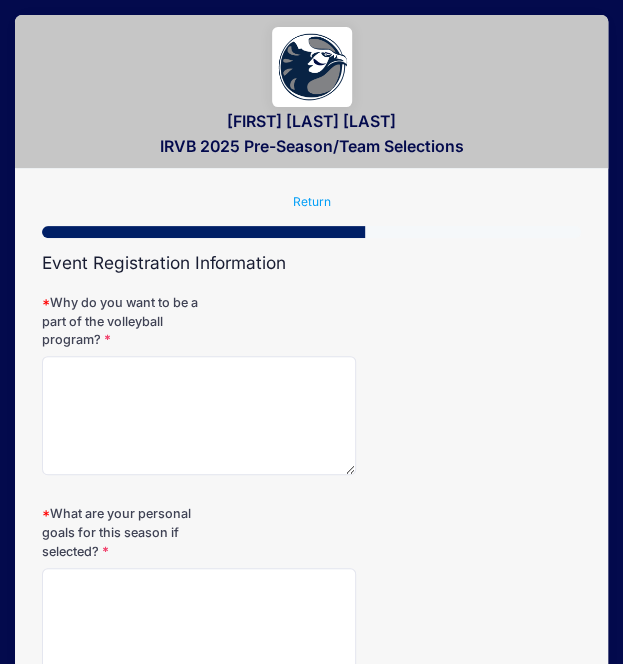 click on "Why do you want to be a part of the volleyball program?" at bounding box center [311, 385] 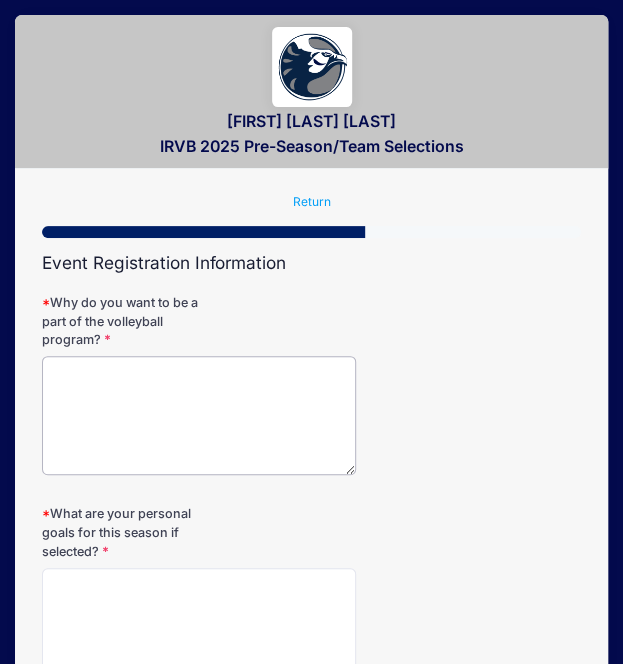 click on "Why do you want to be a part of the volleyball program?" at bounding box center [199, 415] 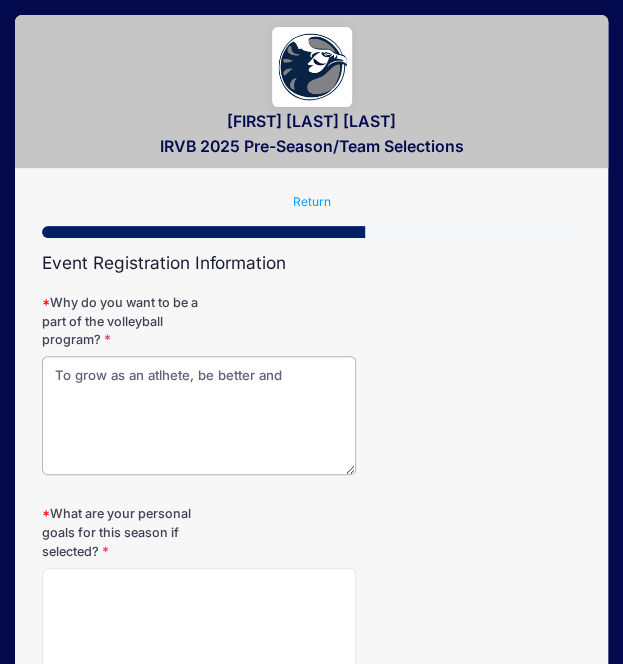 click on "To grow as an atlhete, be better and" at bounding box center (199, 415) 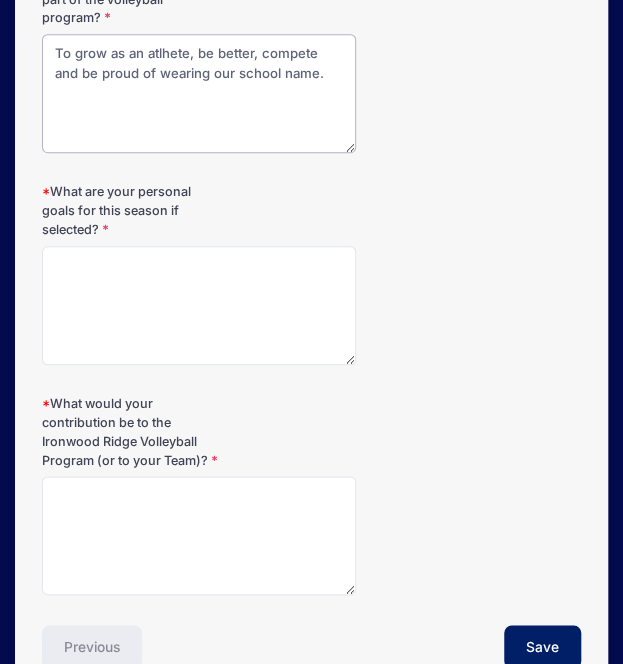 scroll, scrollTop: 327, scrollLeft: 0, axis: vertical 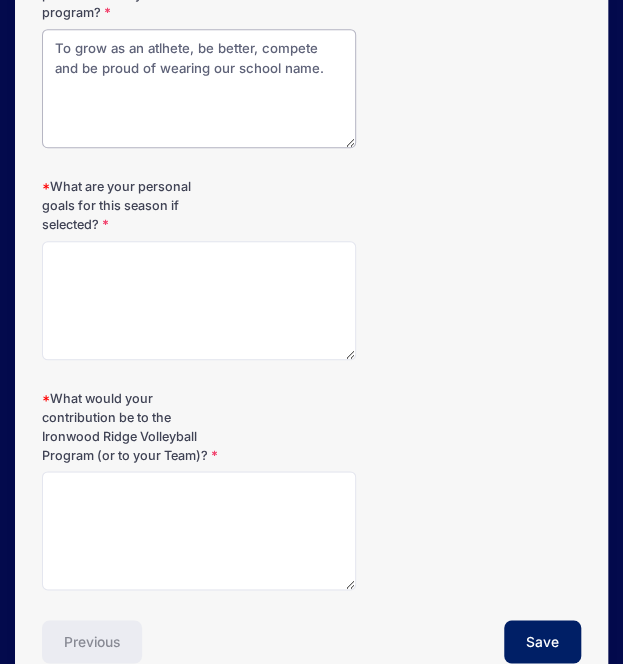 type on "To grow as an atlhete, be better, compete and be proud of wearing our school name." 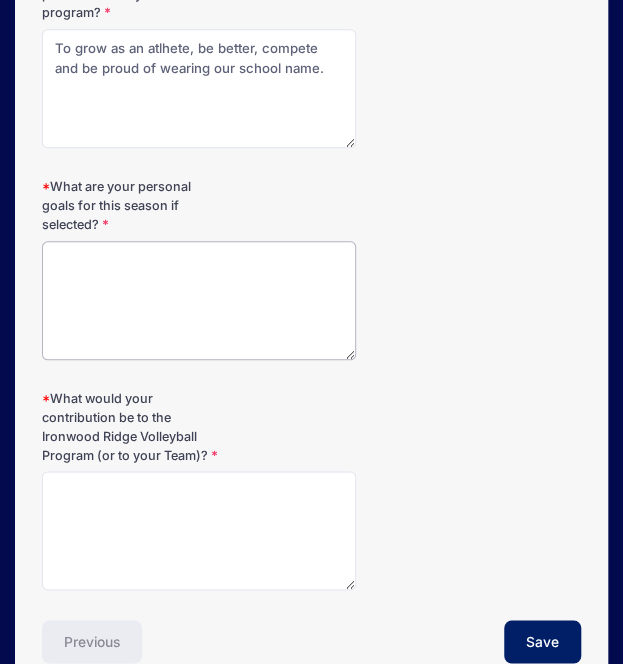 click on "What are your personal goals for this season if selected?" at bounding box center (199, 300) 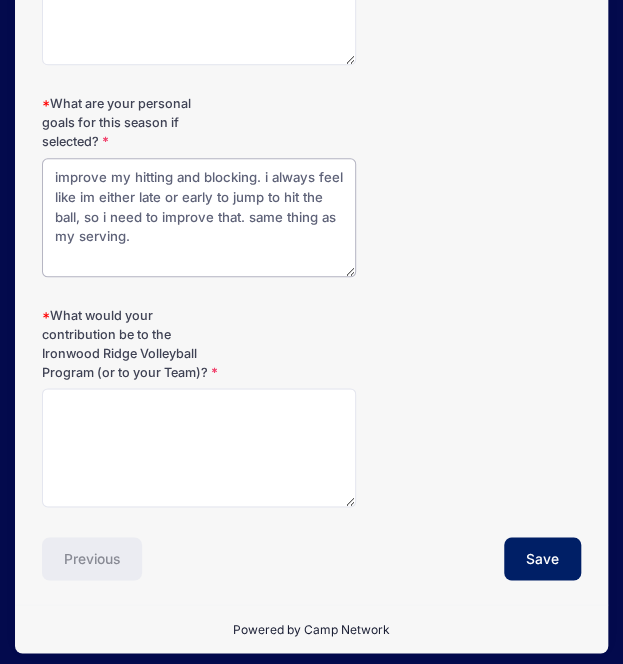 scroll, scrollTop: 411, scrollLeft: 0, axis: vertical 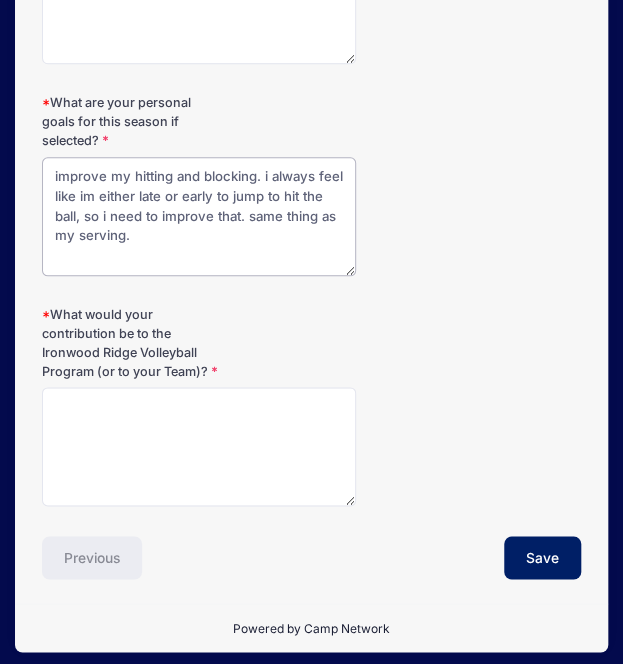 type on "improve my hitting and blocking. i always feel like im either late or early to jump to hit the ball, so i need to improve that. same thing as my serving." 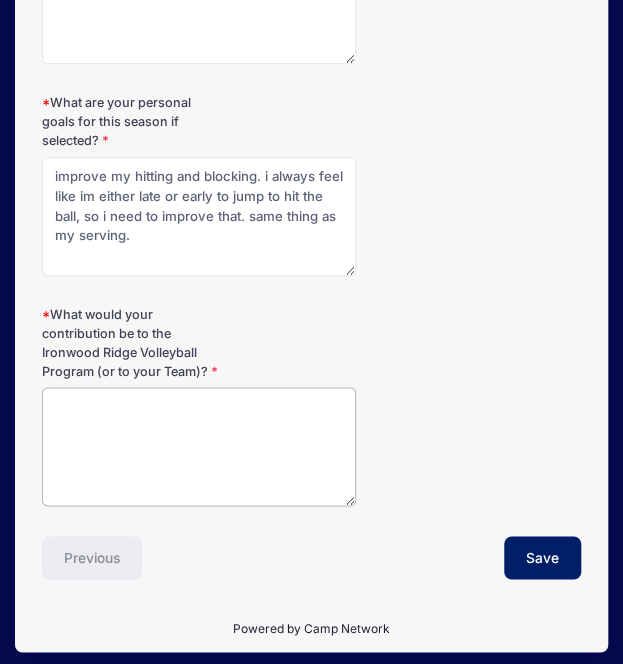 click on "What would your contribution be to the Ironwood Ridge Volleyball Program (or to your Team)?" at bounding box center [199, 446] 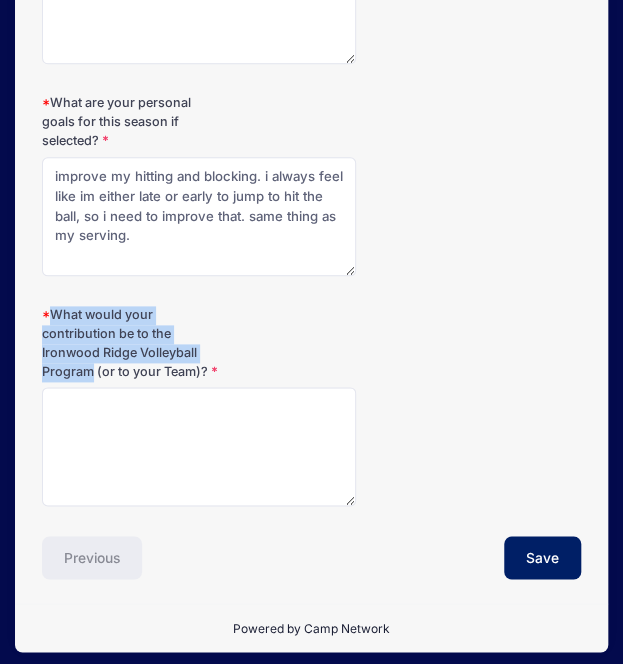 drag, startPoint x: 93, startPoint y: 369, endPoint x: 57, endPoint y: 297, distance: 80.49844 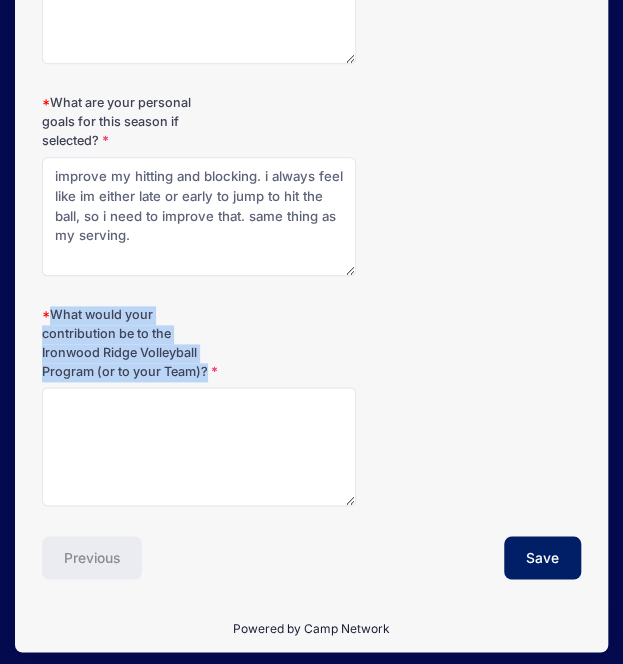 drag, startPoint x: 208, startPoint y: 369, endPoint x: 52, endPoint y: 308, distance: 167.50224 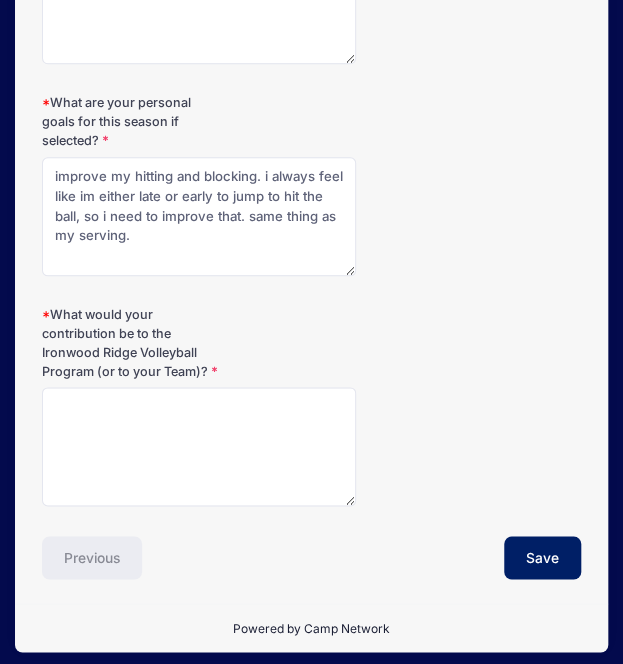 click on "What would your contribution be to the Ironwood Ridge Volleyball Program (or to your Team)?" at bounding box center (311, 406) 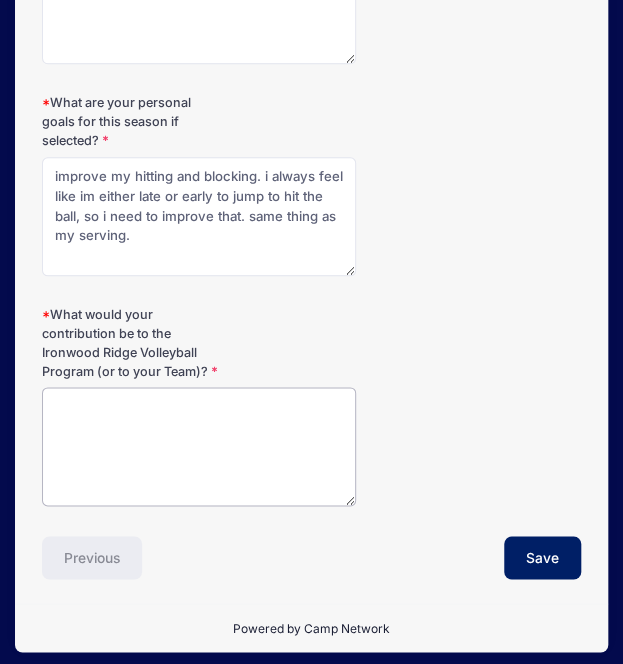 click on "What would your contribution be to the Ironwood Ridge Volleyball Program (or to your Team)?" at bounding box center (199, 446) 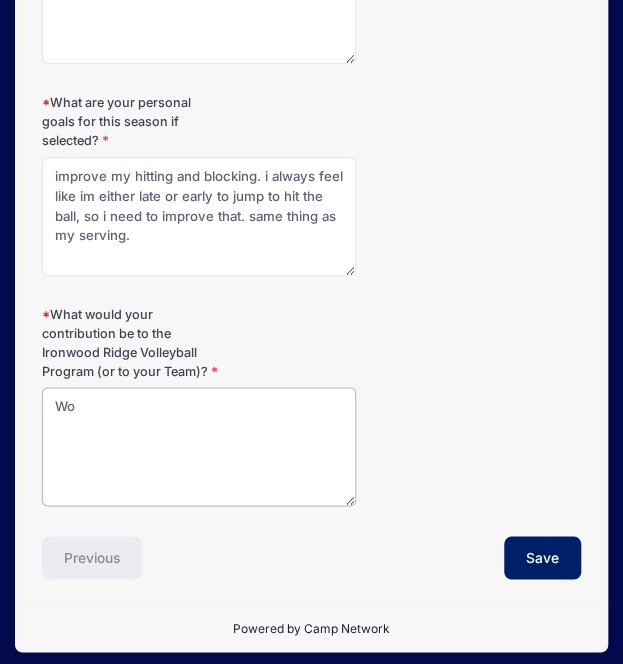 type on "W" 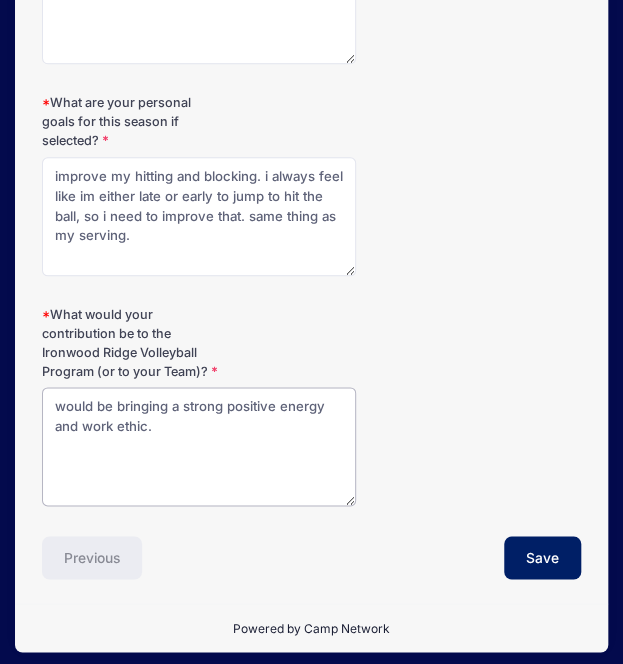click on "would be bringing a strong positive energy and work ethic." at bounding box center (199, 446) 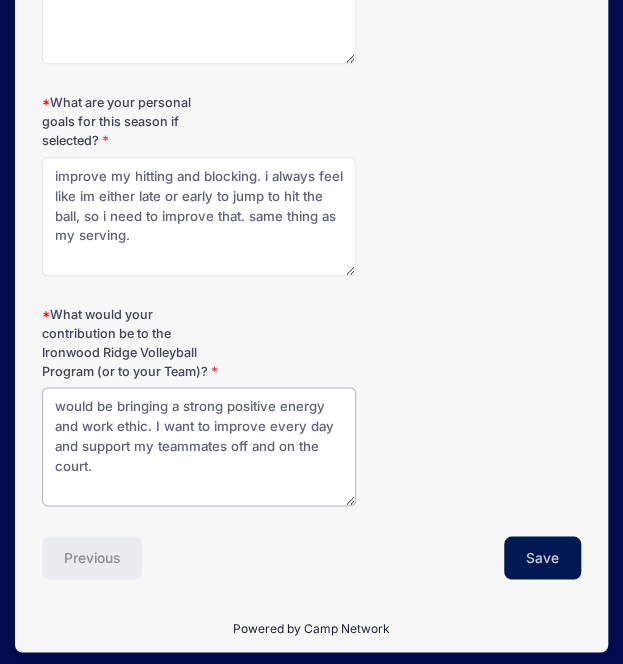 type on "would be bringing a strong positive energy and work ethic. I want to improve every day and support my teammates off and on the court." 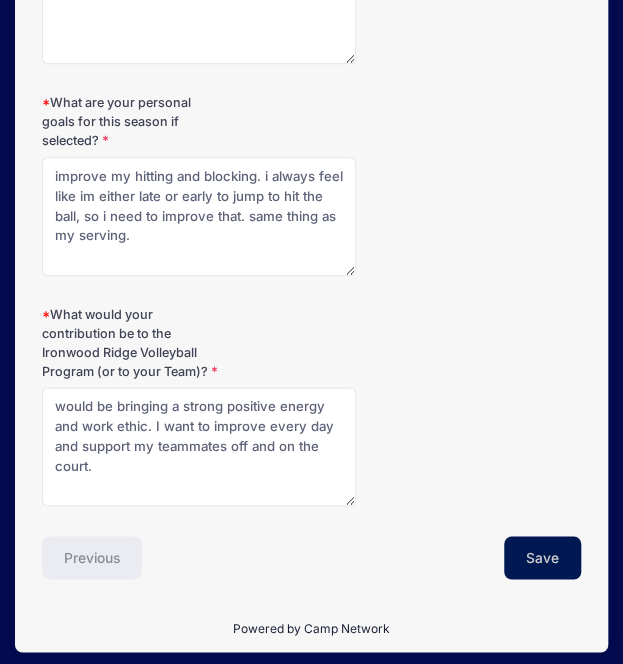 click on "Save" at bounding box center (542, 557) 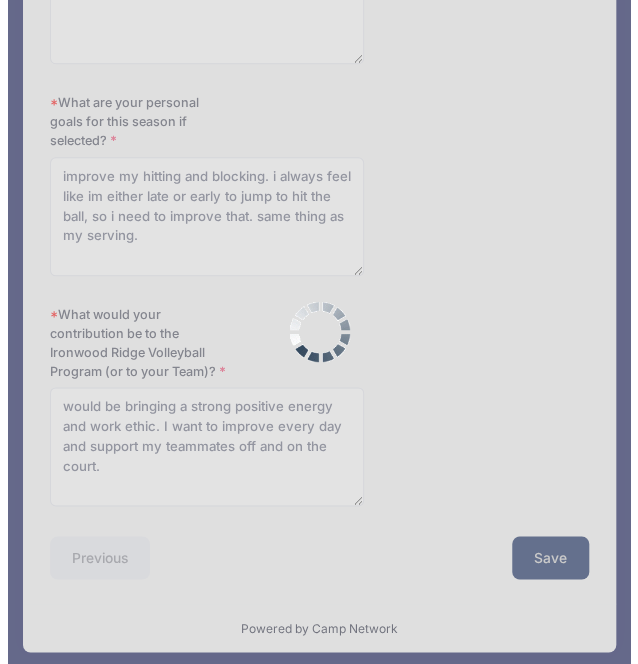 scroll, scrollTop: 0, scrollLeft: 0, axis: both 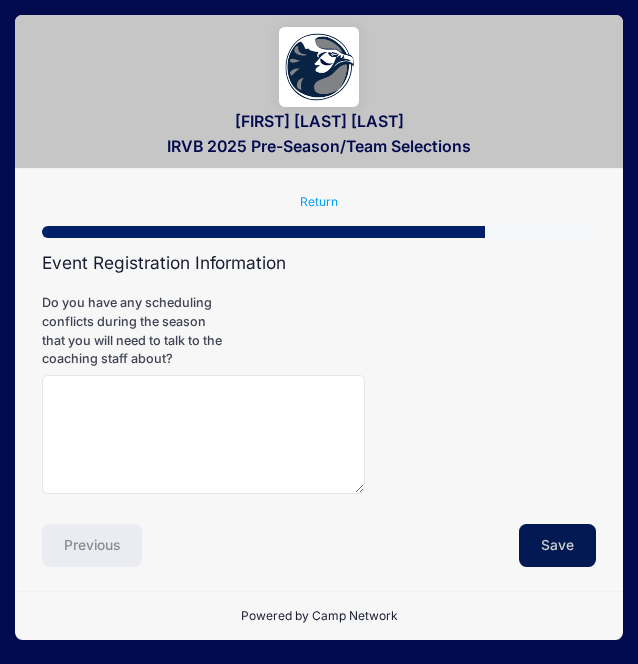 click on "Save" at bounding box center (557, 545) 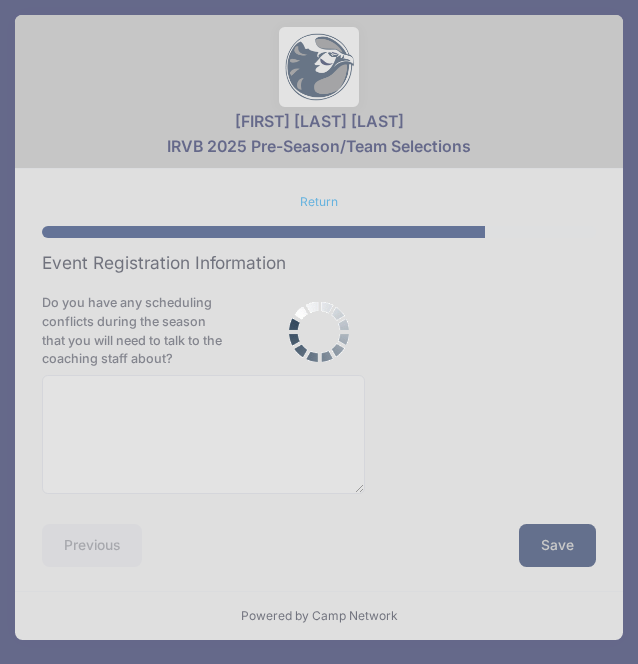 scroll, scrollTop: 0, scrollLeft: 0, axis: both 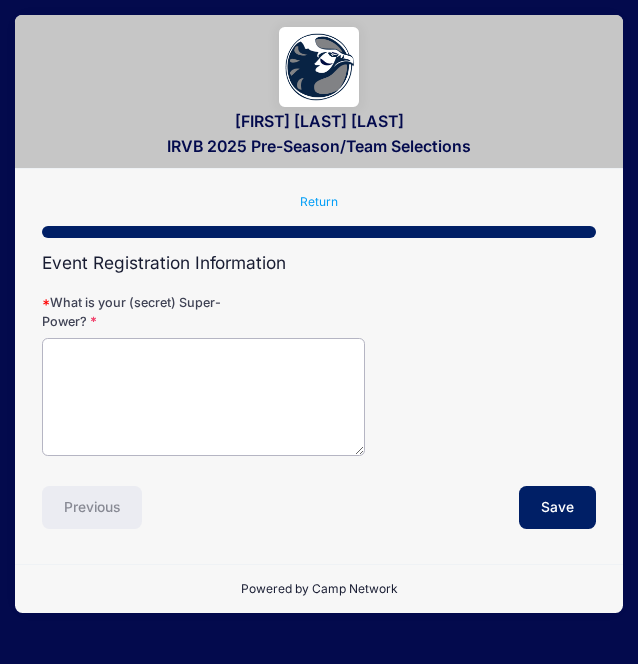 click on "What is your (secret) Super-Power?" at bounding box center [203, 397] 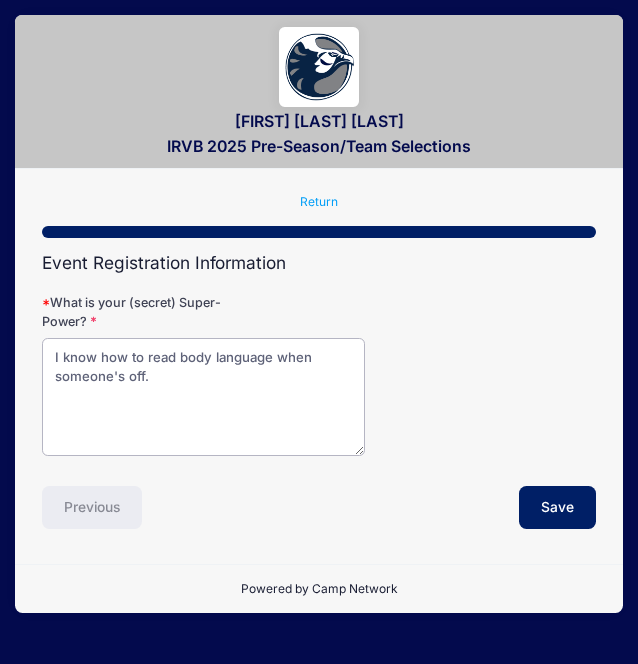 drag, startPoint x: 170, startPoint y: 372, endPoint x: 48, endPoint y: 372, distance: 122 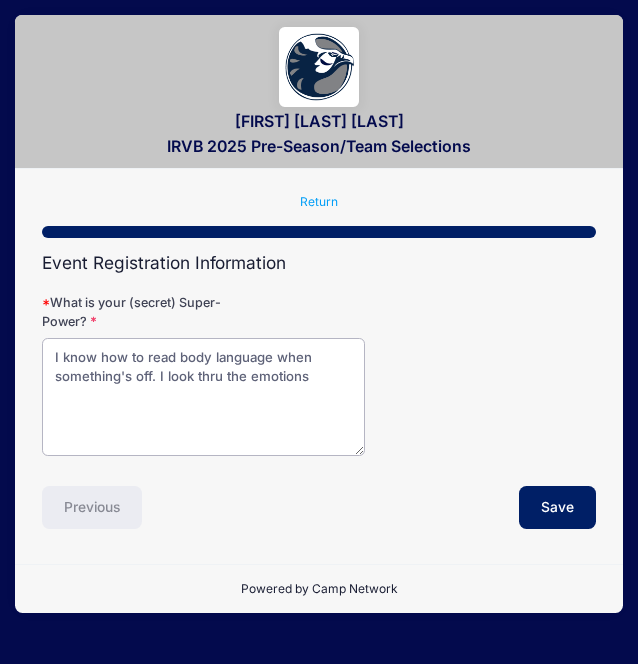 drag, startPoint x: 342, startPoint y: 385, endPoint x: 164, endPoint y: 379, distance: 178.10109 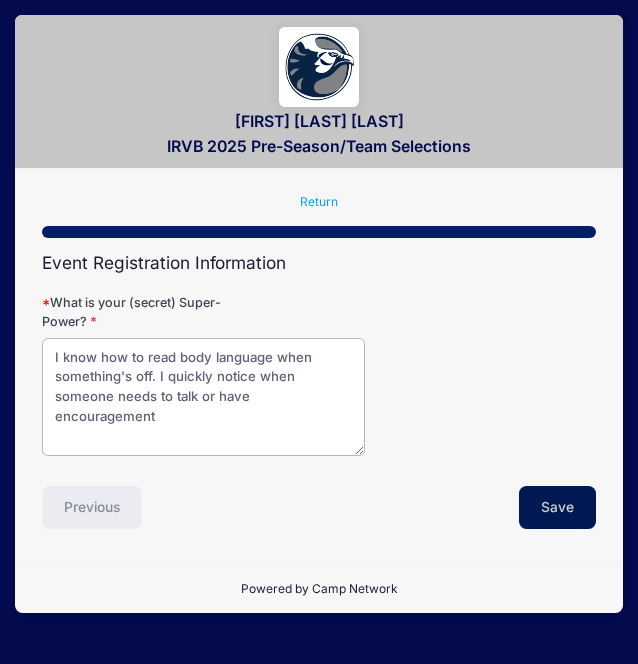 type on "I know how to read body language when something's off. I quickly notice when someone needs to talk or have encouragement" 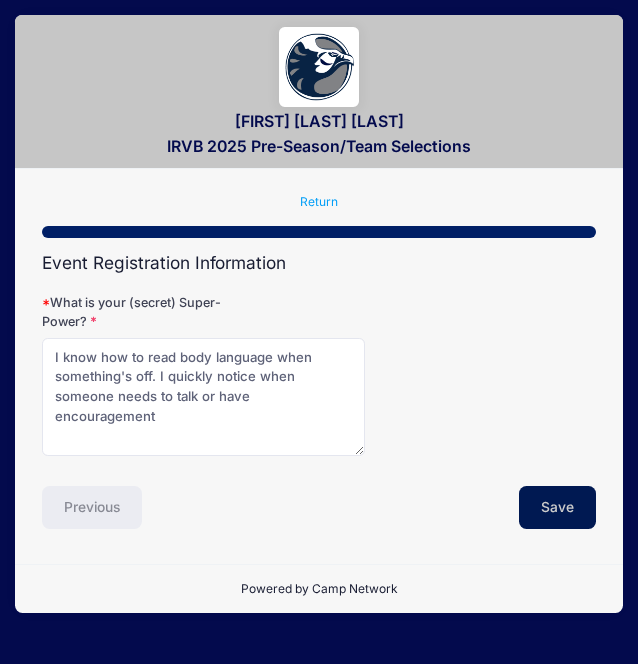 click on "Save" at bounding box center [557, 507] 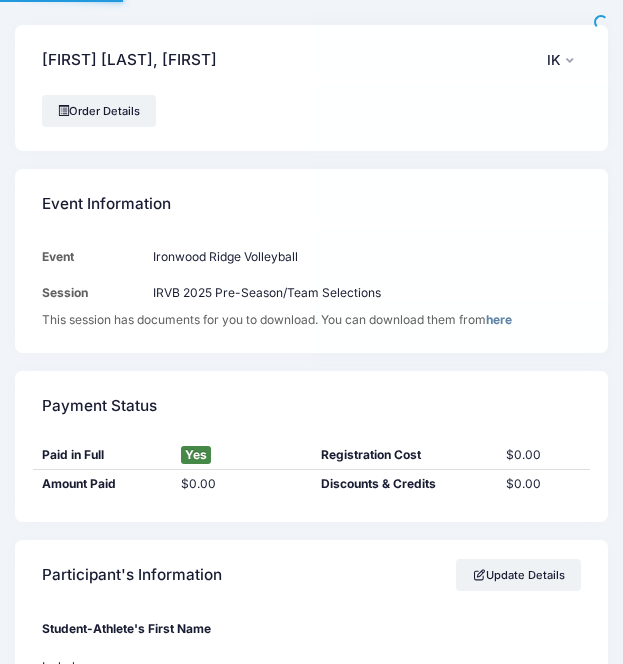 scroll, scrollTop: 0, scrollLeft: 0, axis: both 